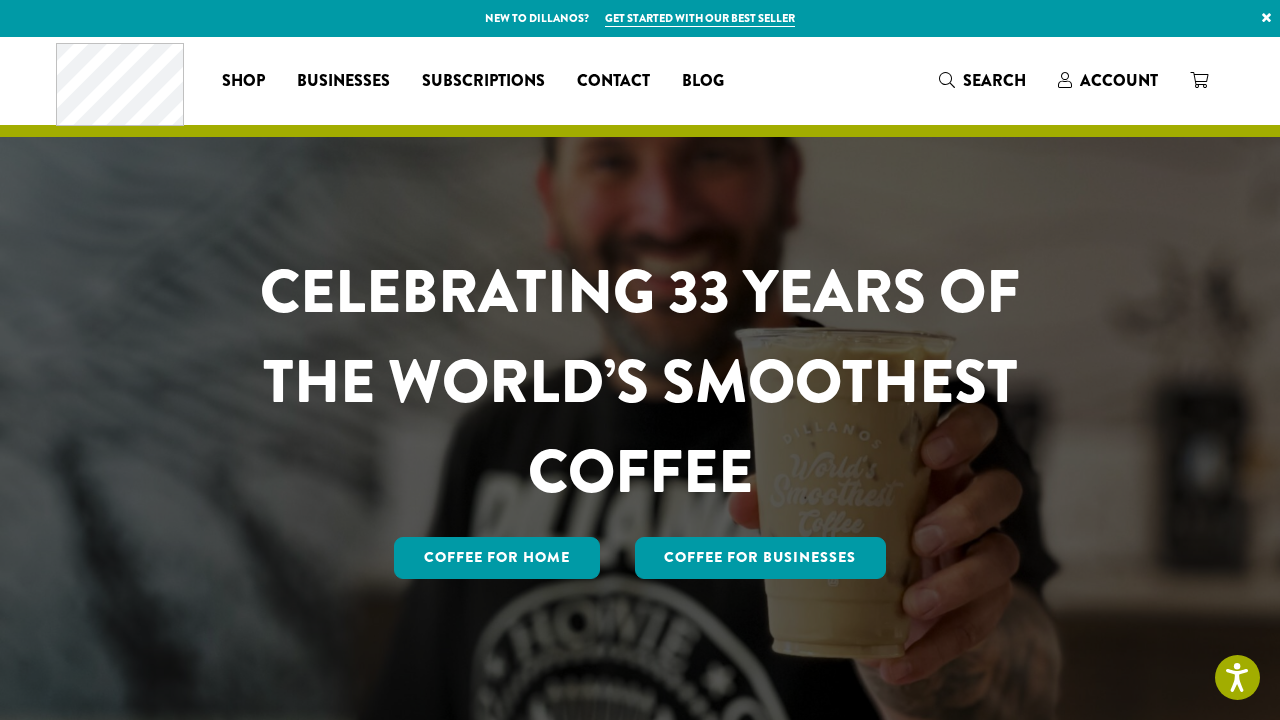 scroll, scrollTop: 5678, scrollLeft: 0, axis: vertical 